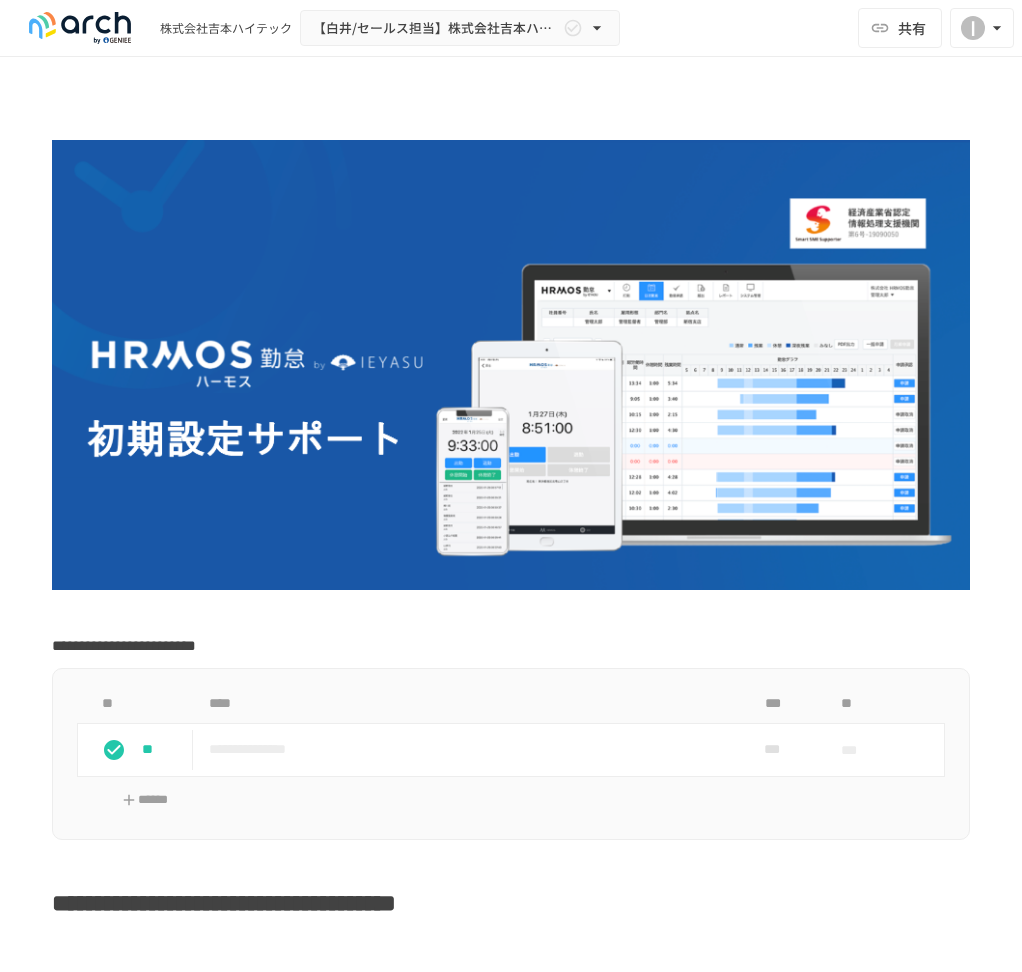 scroll, scrollTop: 0, scrollLeft: 0, axis: both 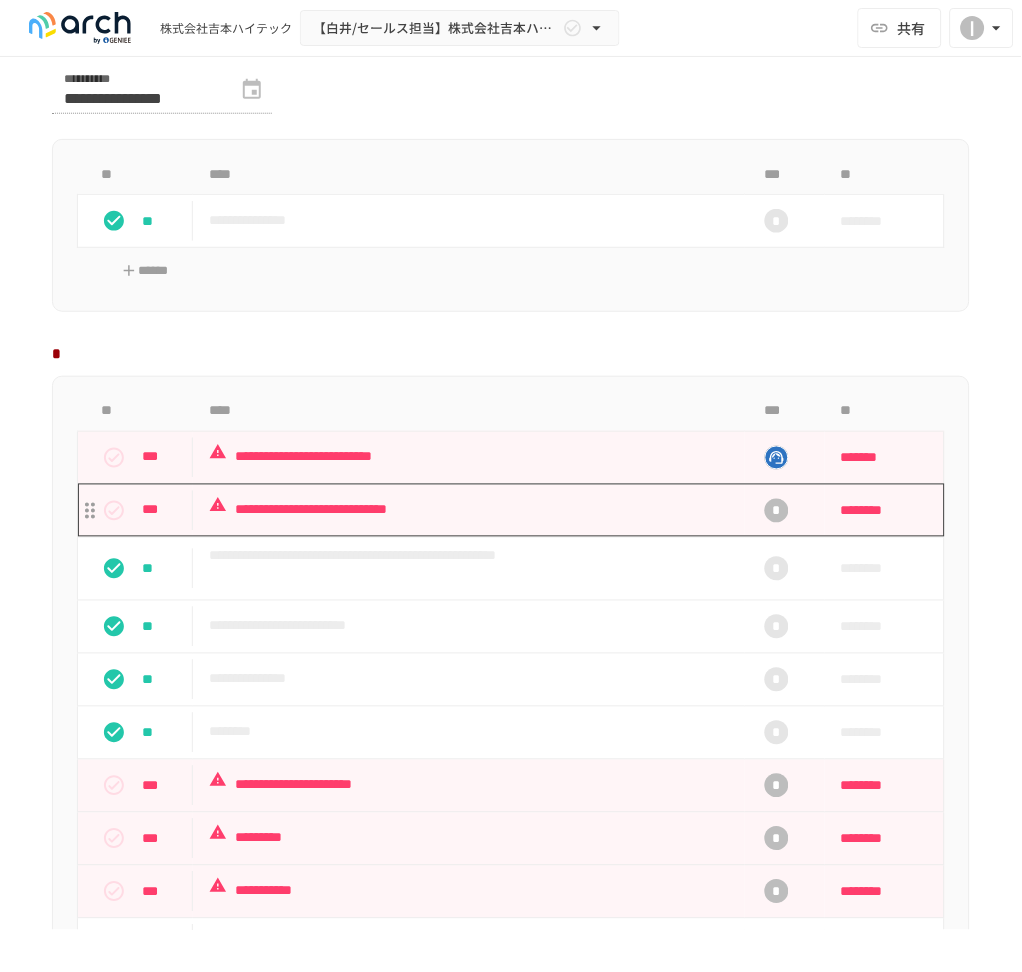 click on "**********" at bounding box center (459, 510) 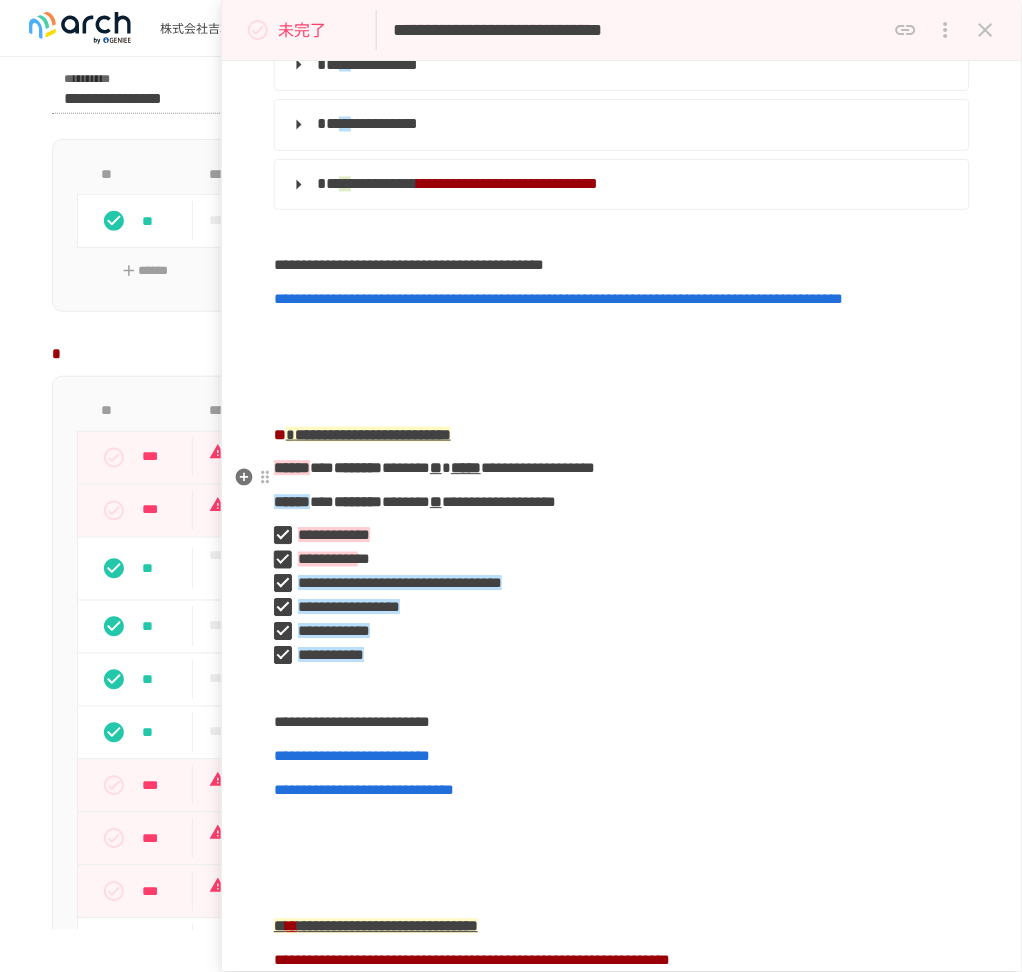 scroll, scrollTop: 666, scrollLeft: 0, axis: vertical 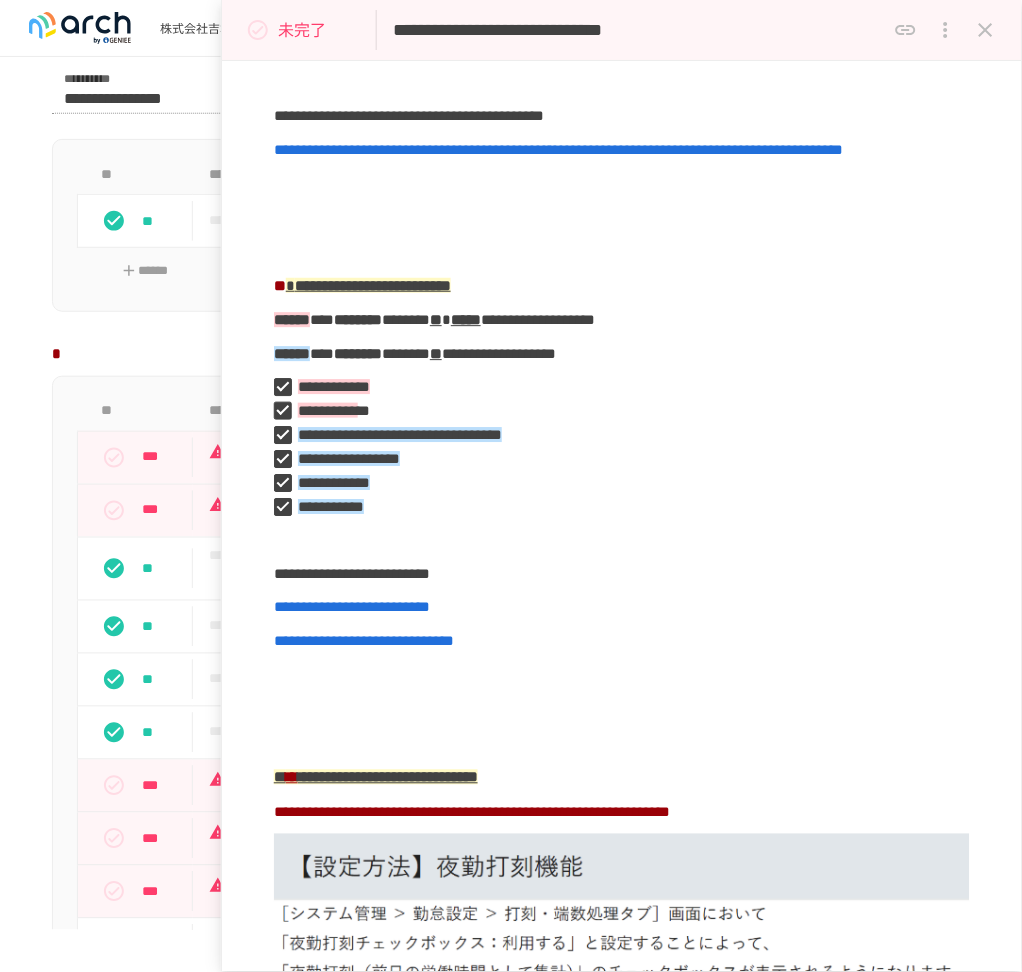 click at bounding box center (511, 354) 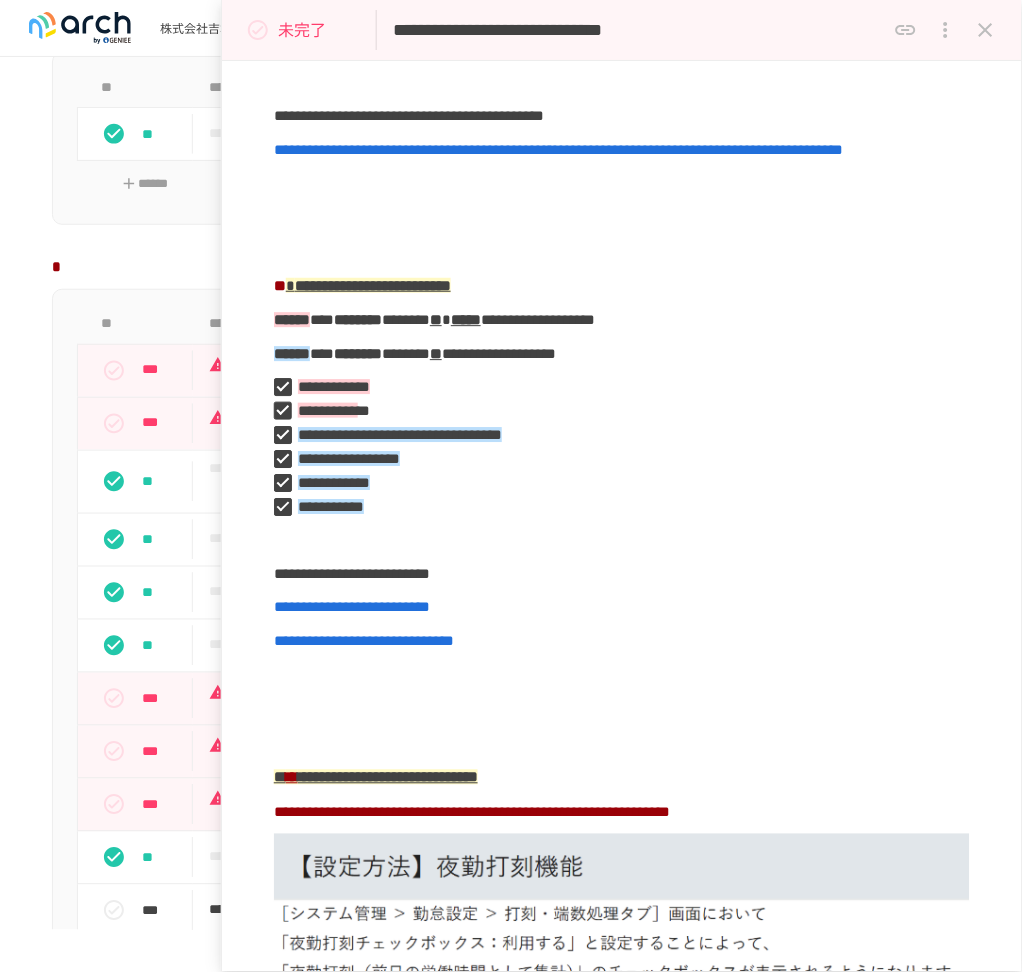 scroll, scrollTop: 1466, scrollLeft: 0, axis: vertical 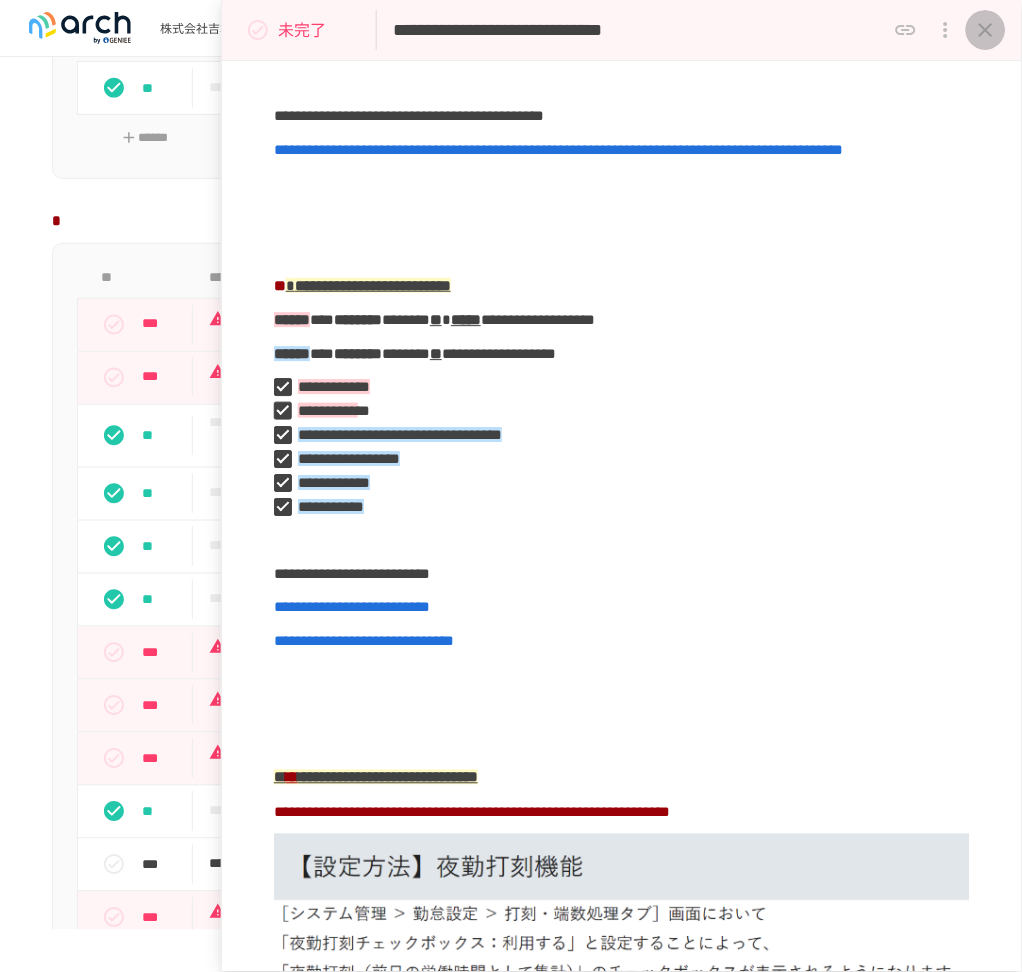 click at bounding box center [986, 30] 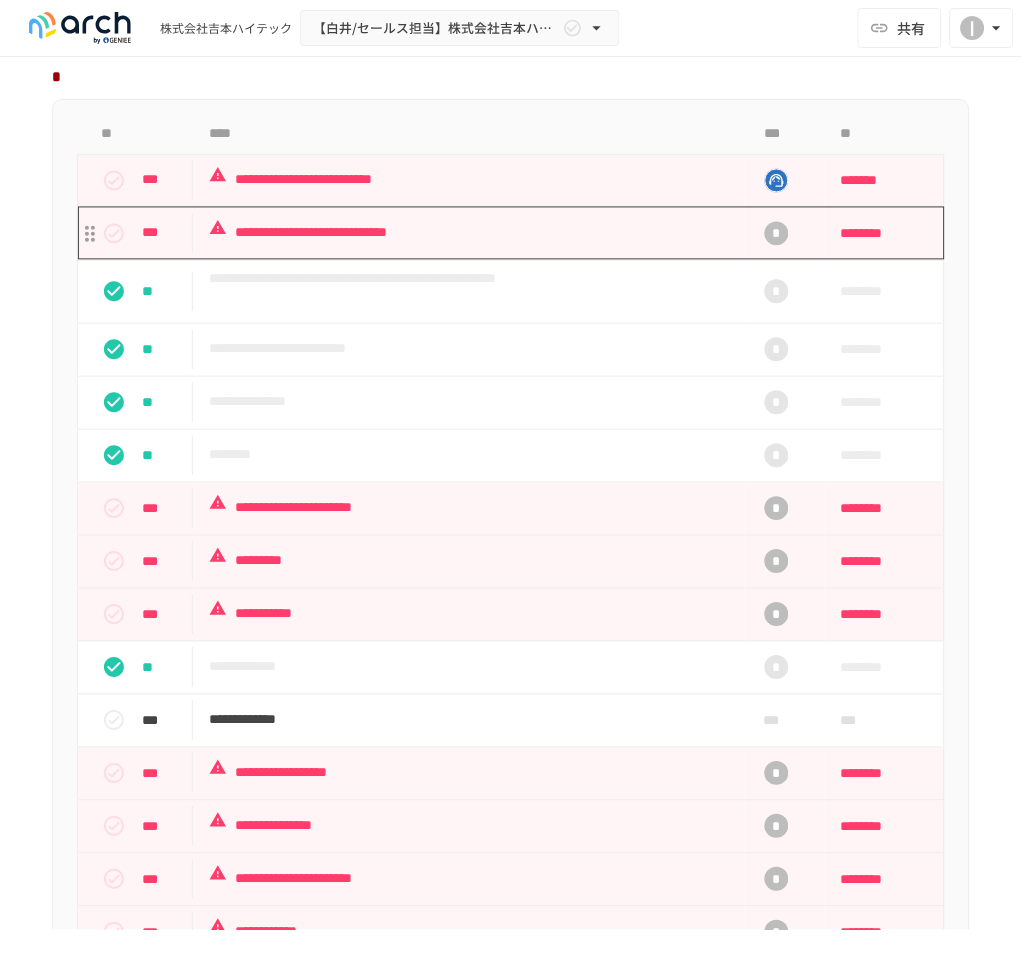 scroll, scrollTop: 1600, scrollLeft: 0, axis: vertical 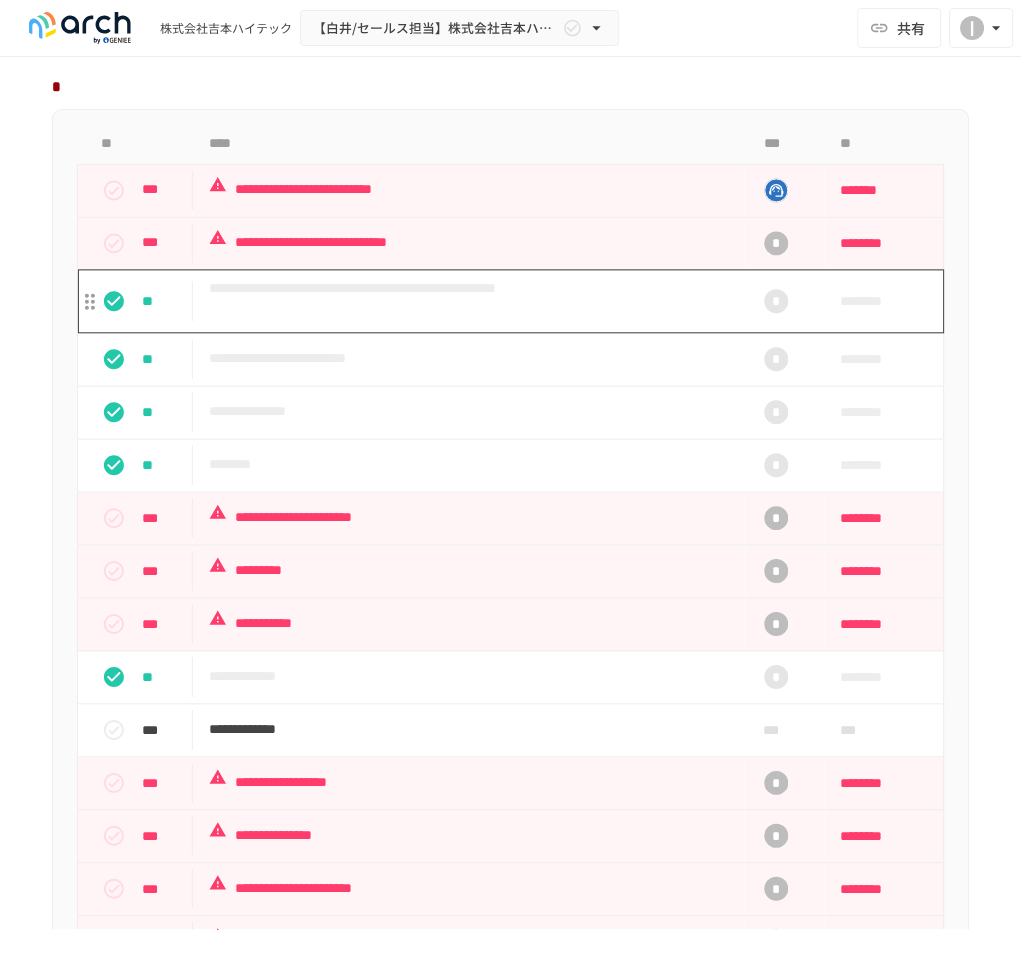 click on "**********" at bounding box center (459, 302) 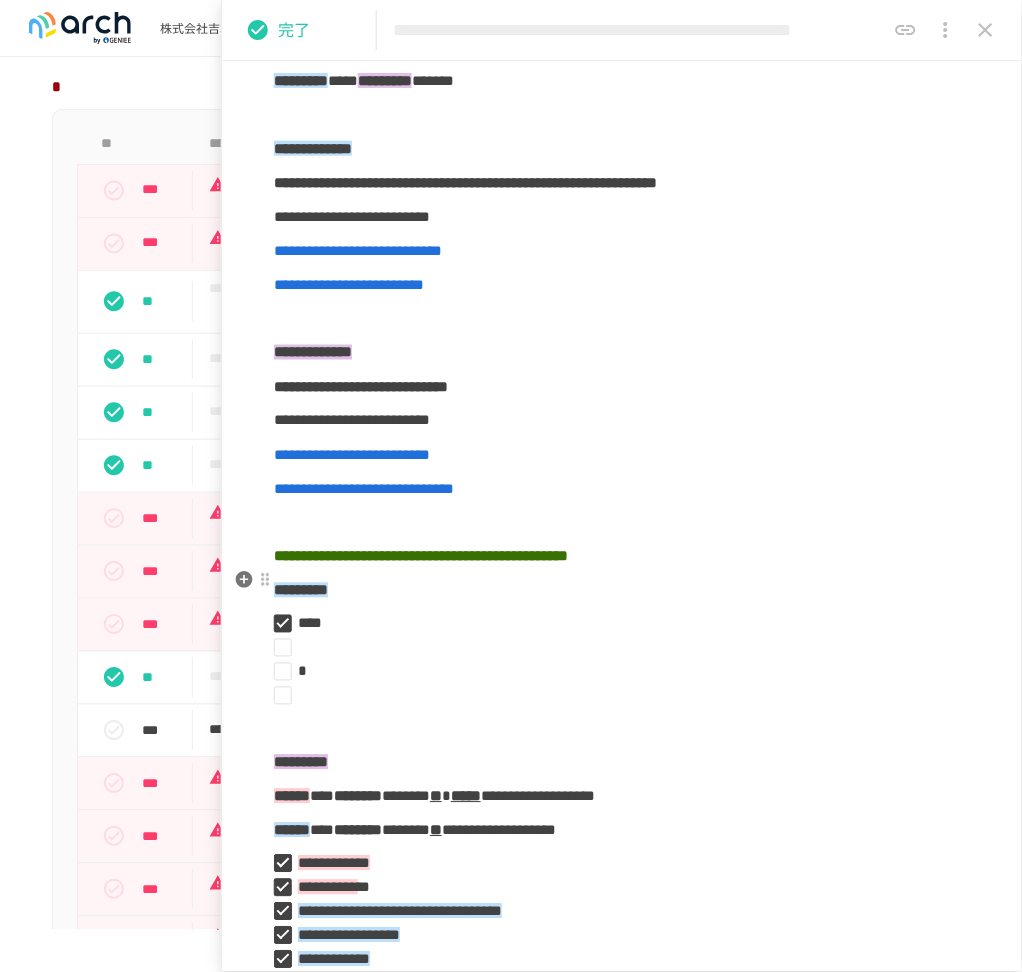 scroll, scrollTop: 133, scrollLeft: 0, axis: vertical 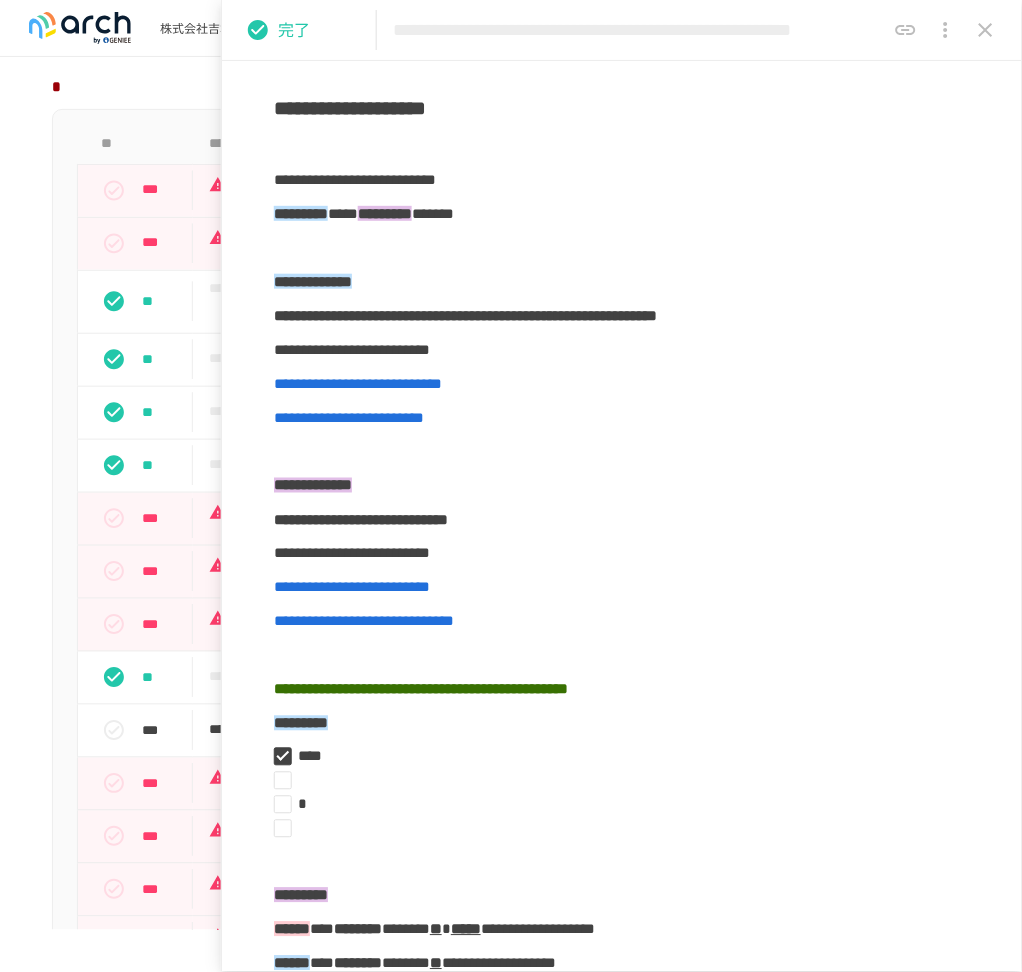 click 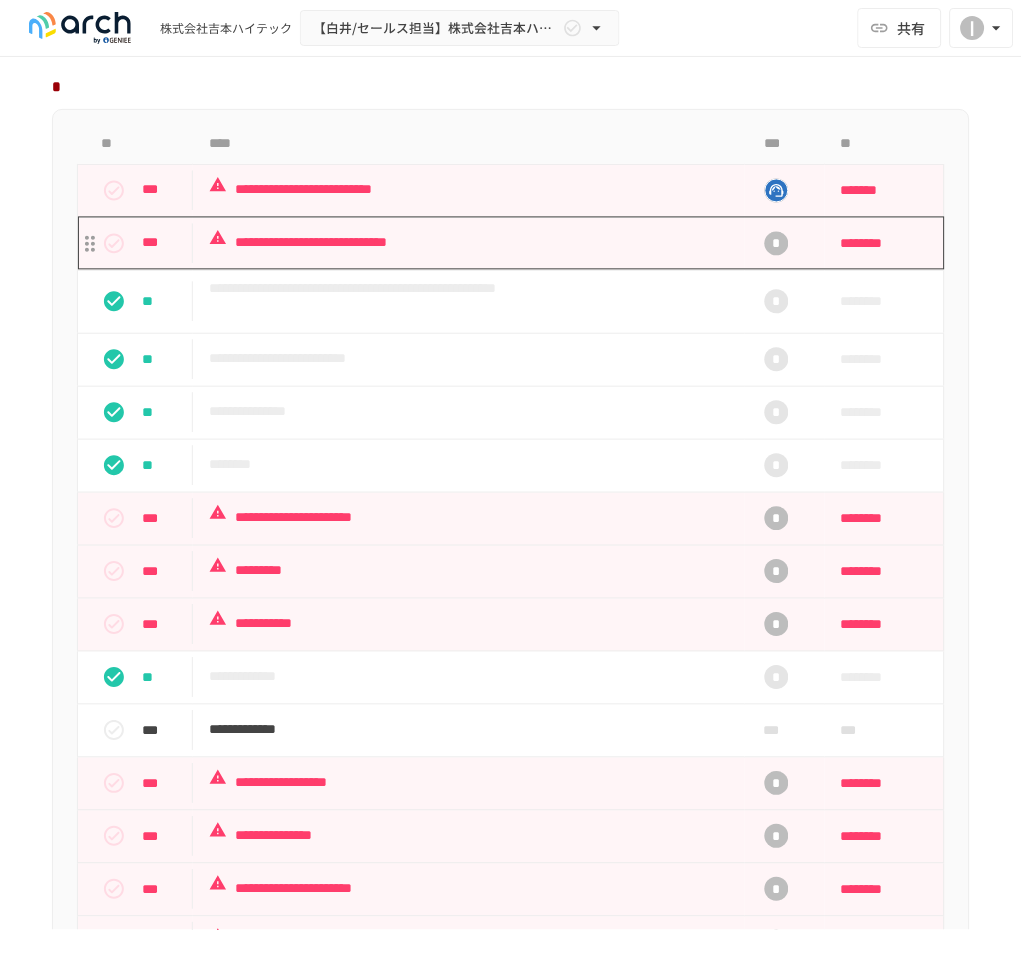 click on "**********" at bounding box center [459, 243] 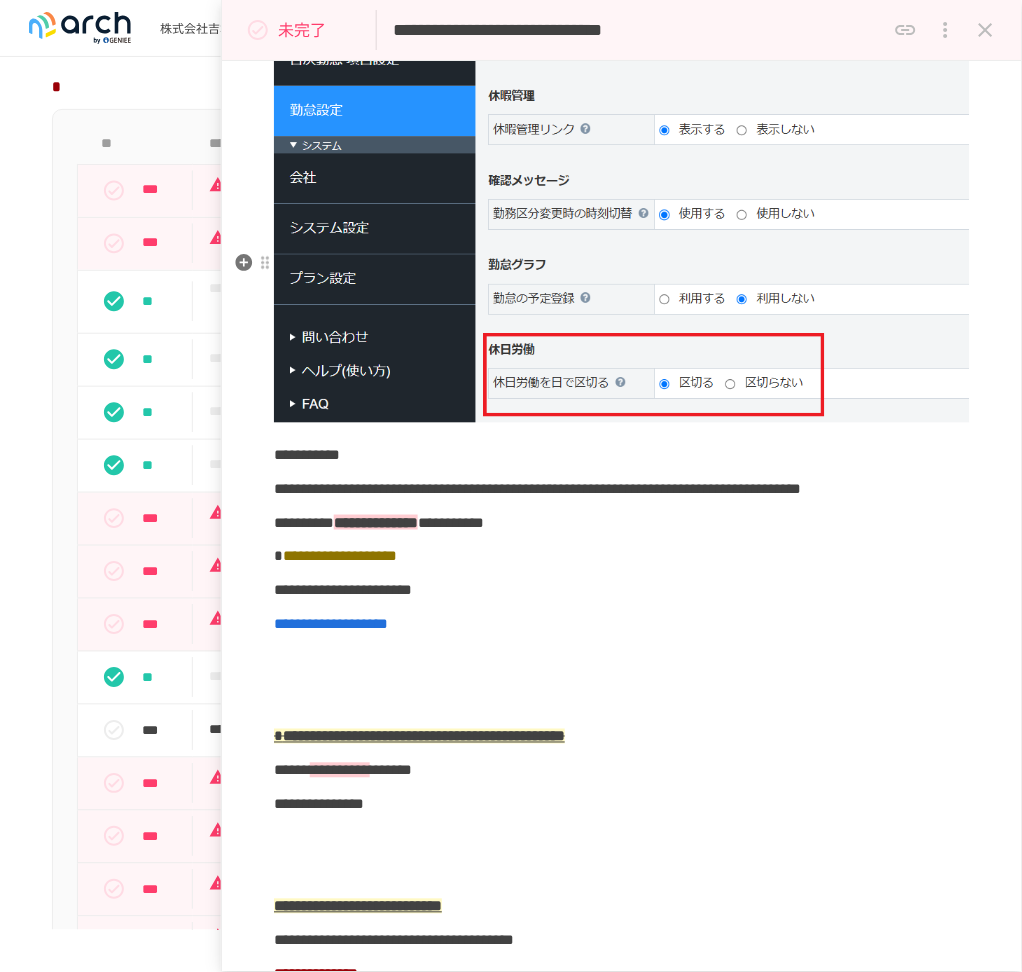 scroll, scrollTop: 2133, scrollLeft: 0, axis: vertical 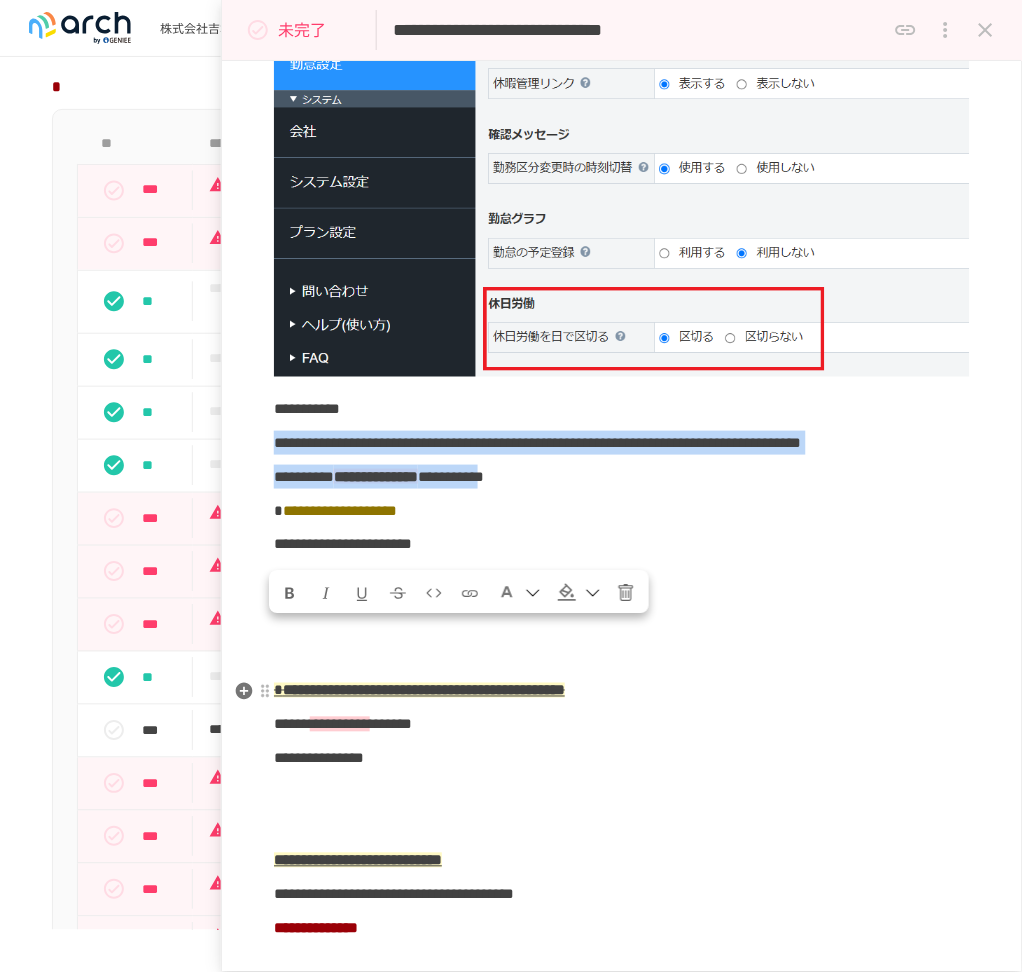drag, startPoint x: 278, startPoint y: 640, endPoint x: 786, endPoint y: 697, distance: 511.18784 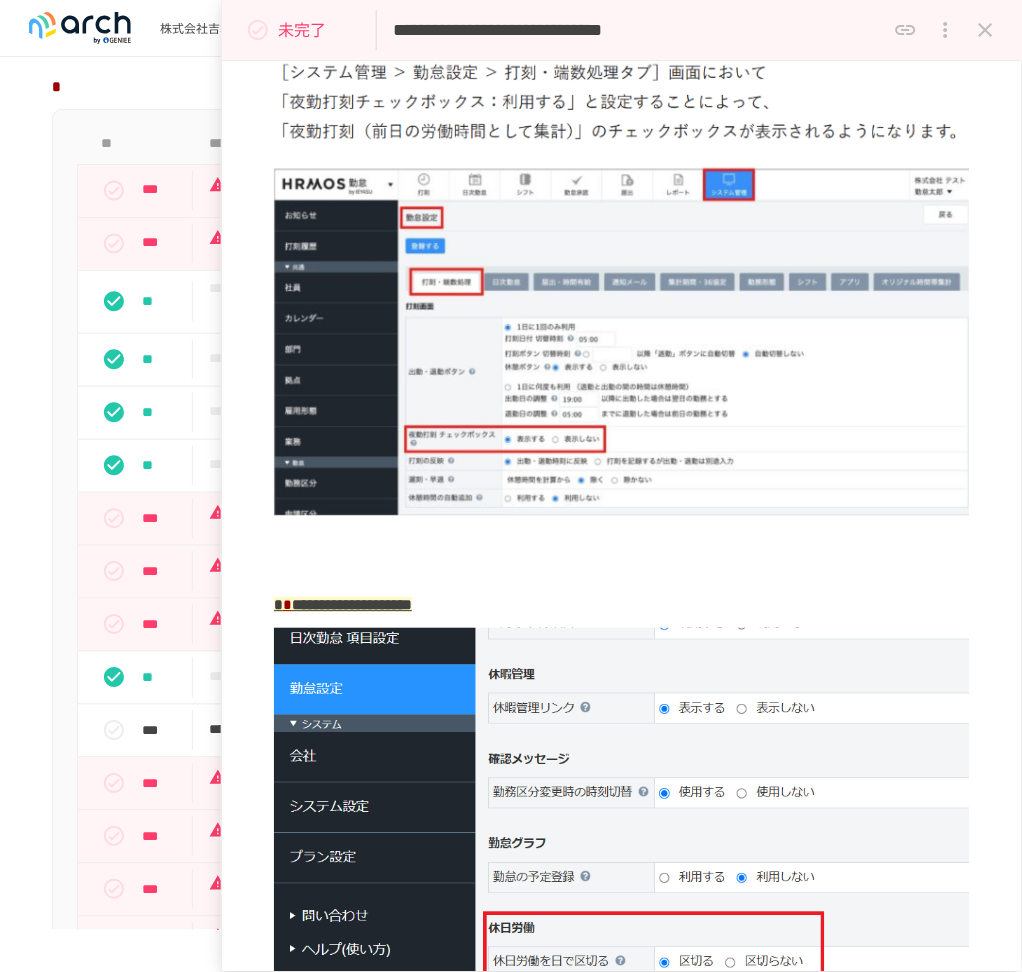 scroll, scrollTop: 1466, scrollLeft: 0, axis: vertical 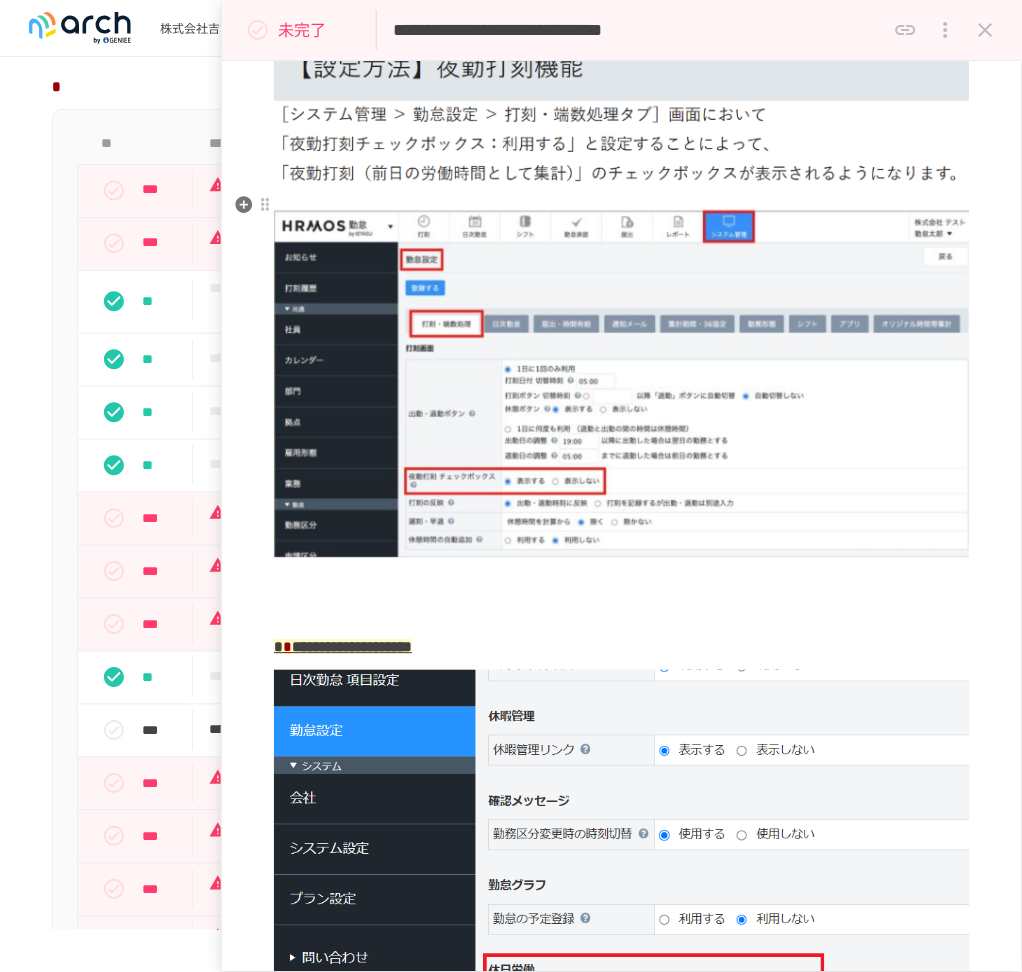 click on "**********" at bounding box center (622, 12) 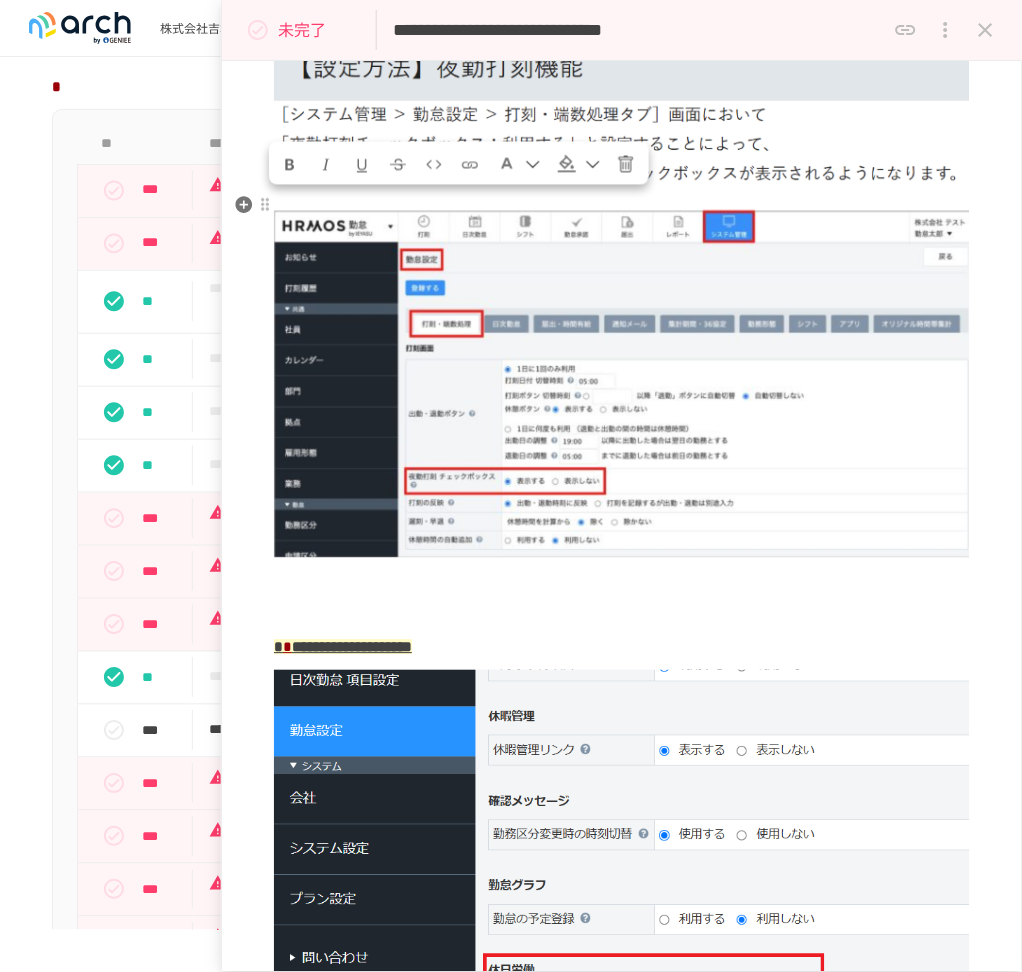 drag, startPoint x: 583, startPoint y: 233, endPoint x: 275, endPoint y: 197, distance: 310.09677 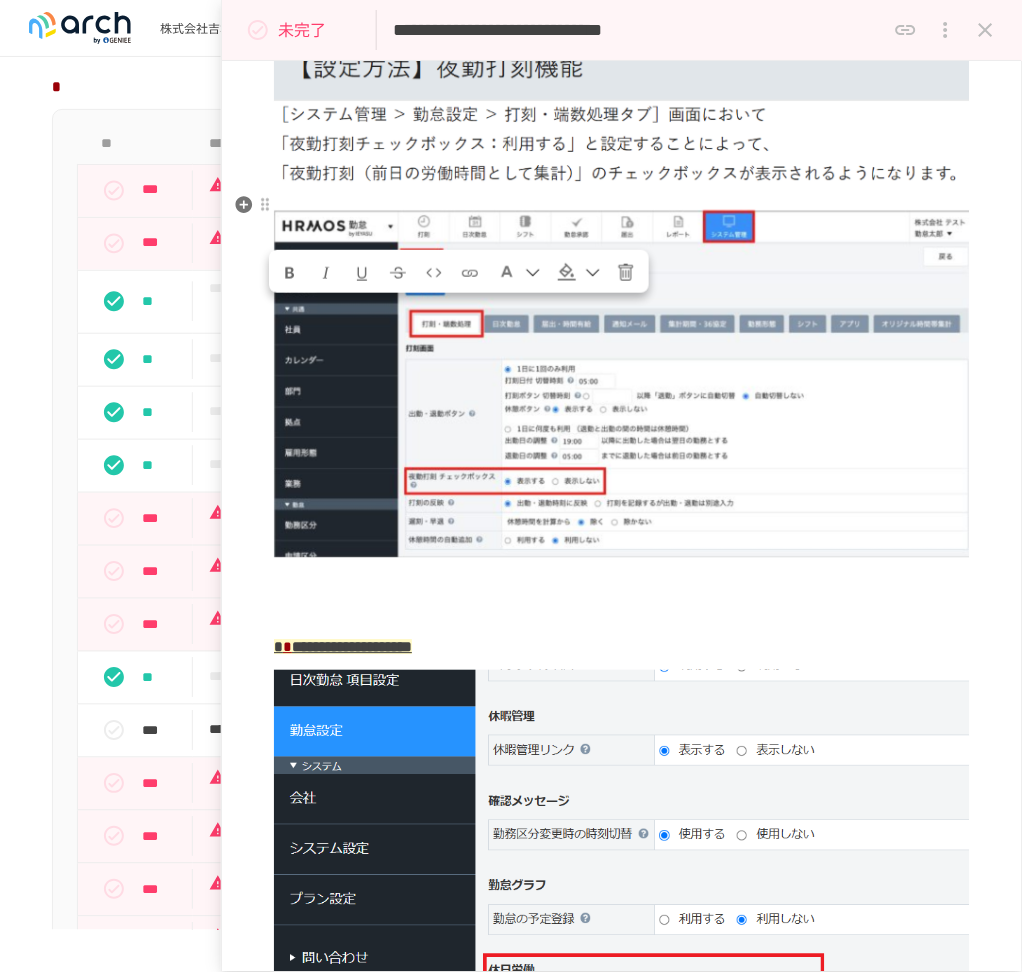 click on "**********" at bounding box center [622, 12] 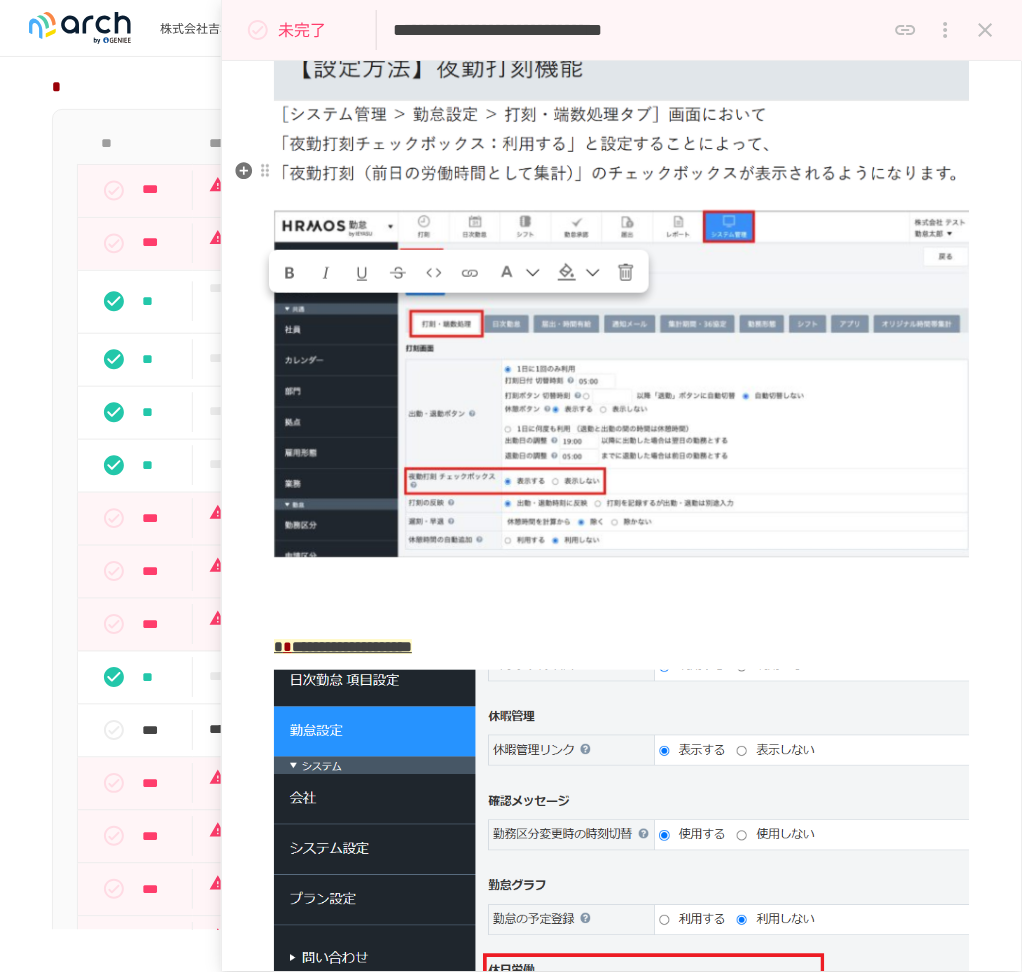 click on "**********" at bounding box center (622, 2107) 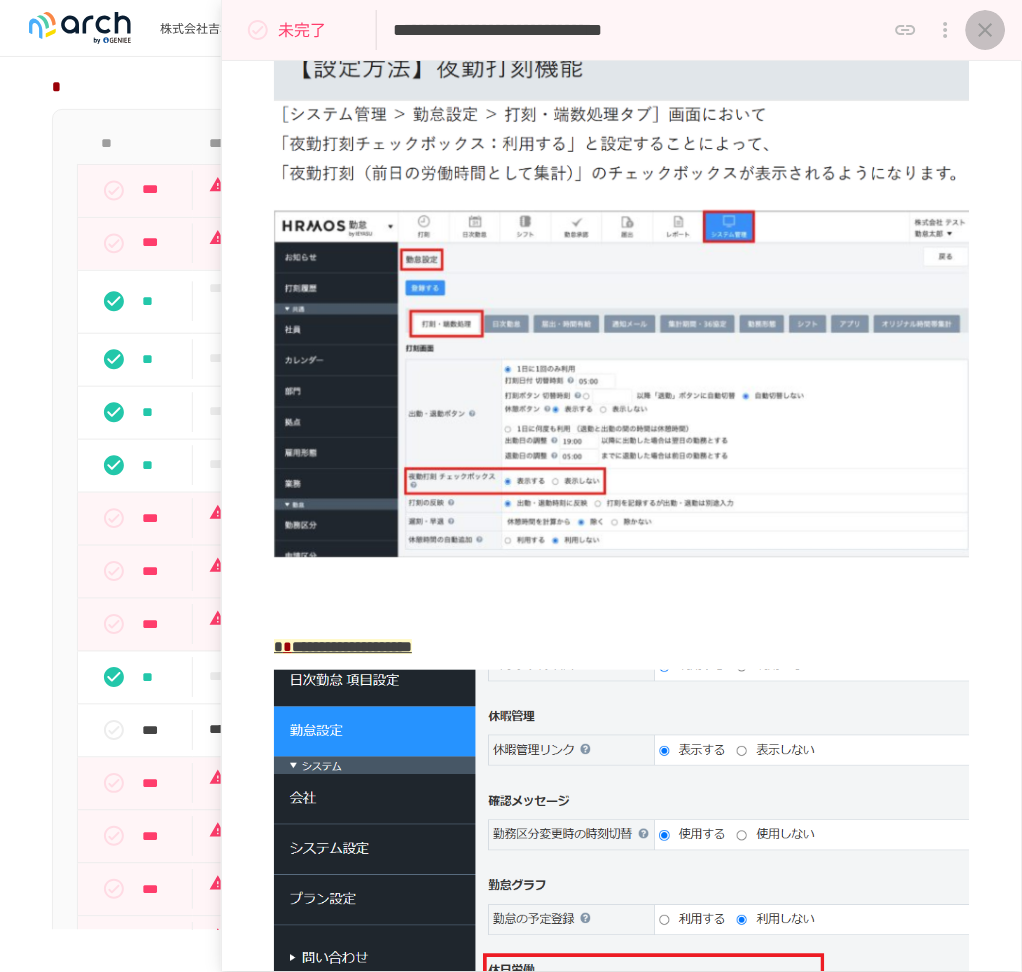 click 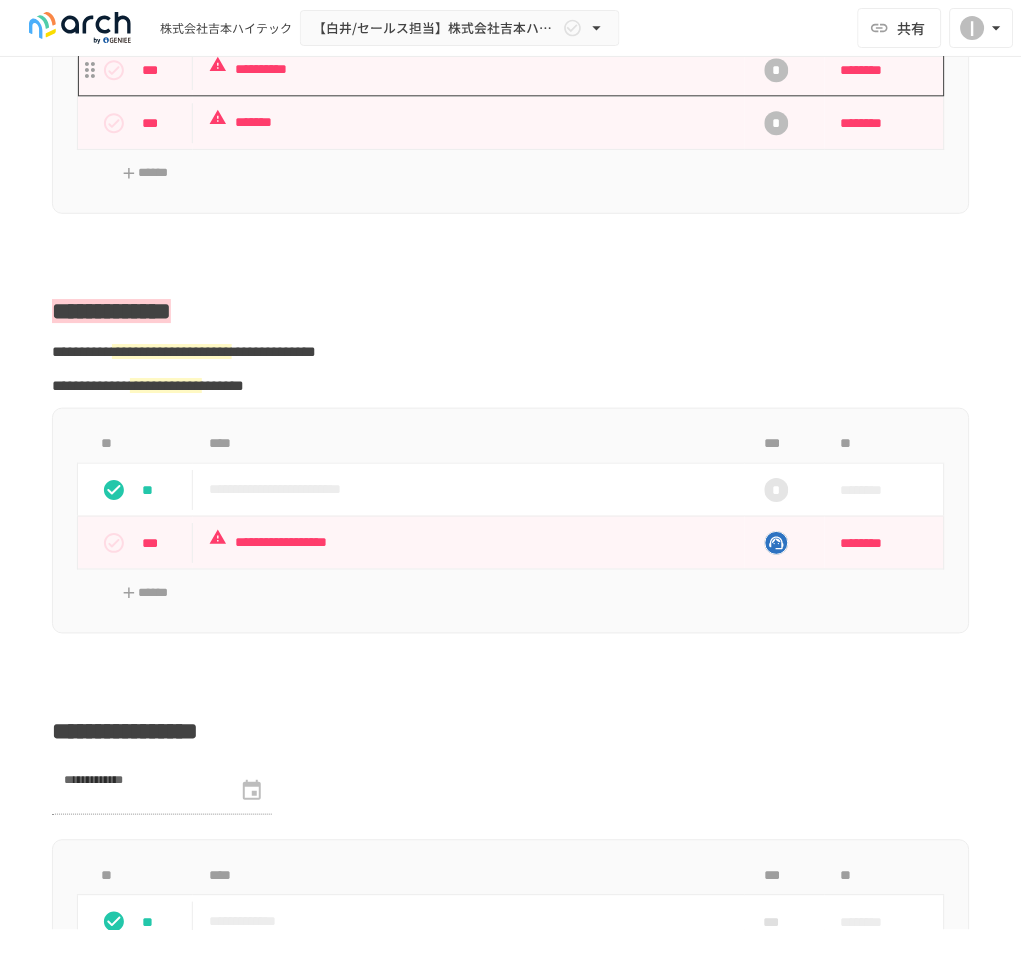 scroll, scrollTop: 3200, scrollLeft: 0, axis: vertical 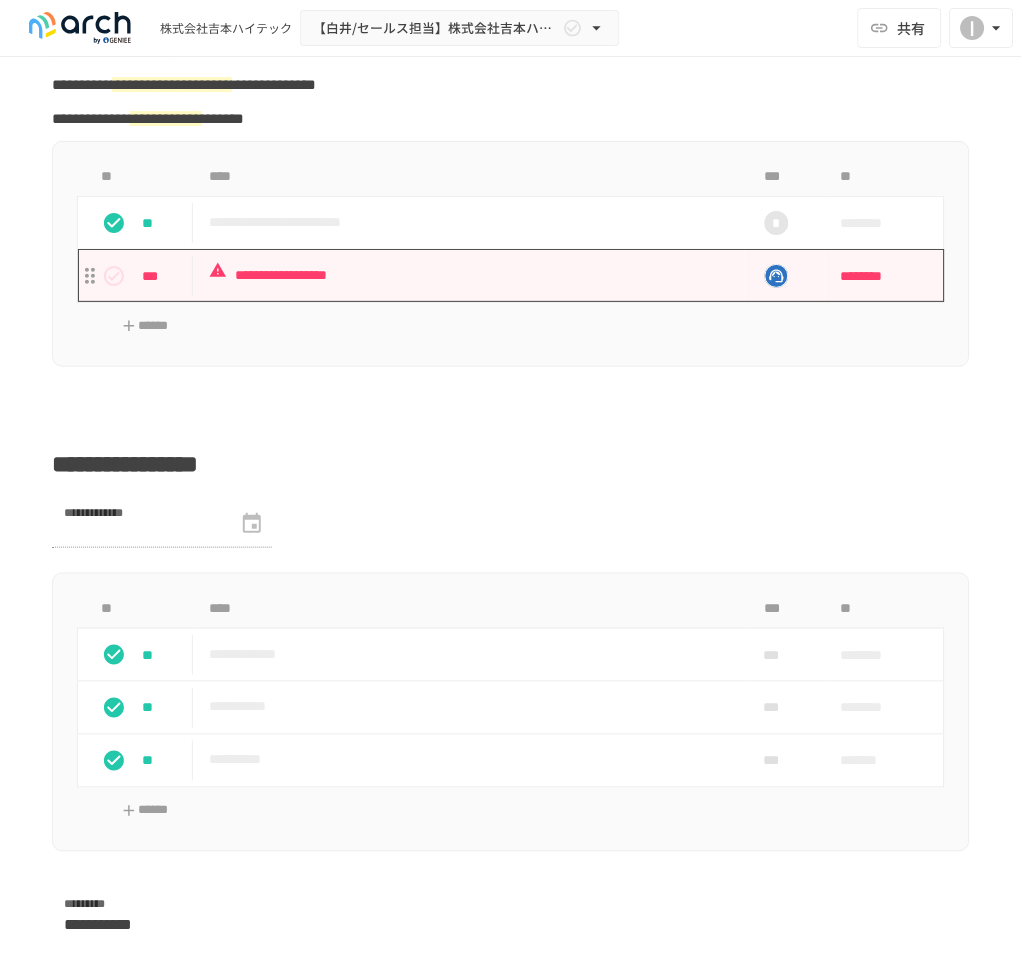 click on "**********" at bounding box center [459, 275] 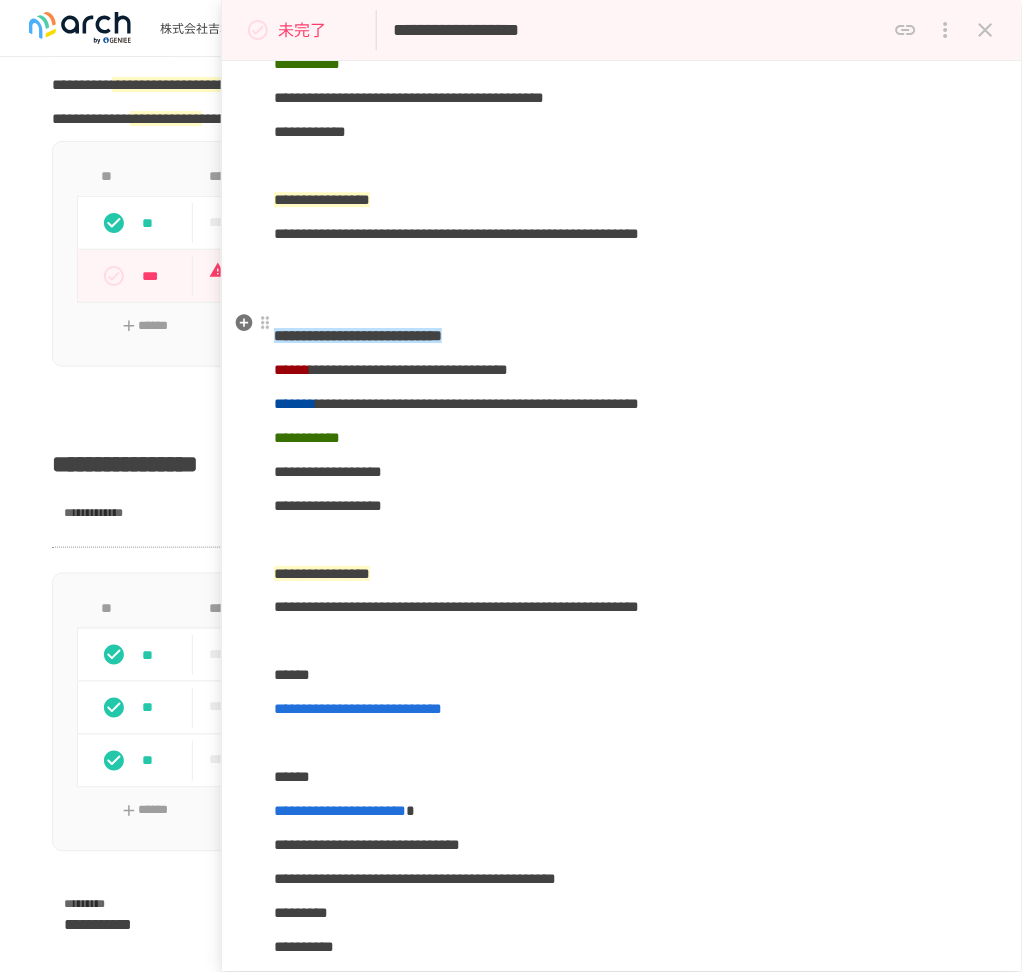 scroll, scrollTop: 1866, scrollLeft: 0, axis: vertical 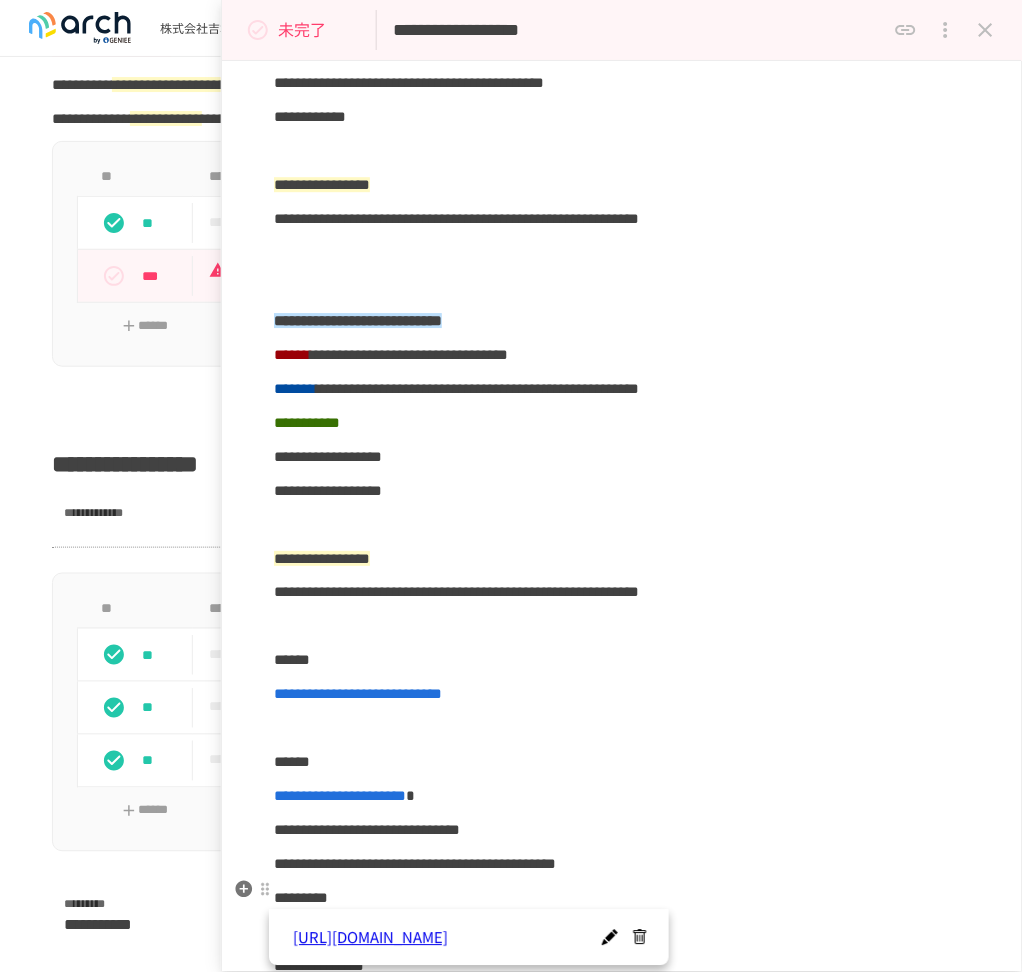 click on "**********" at bounding box center (358, 694) 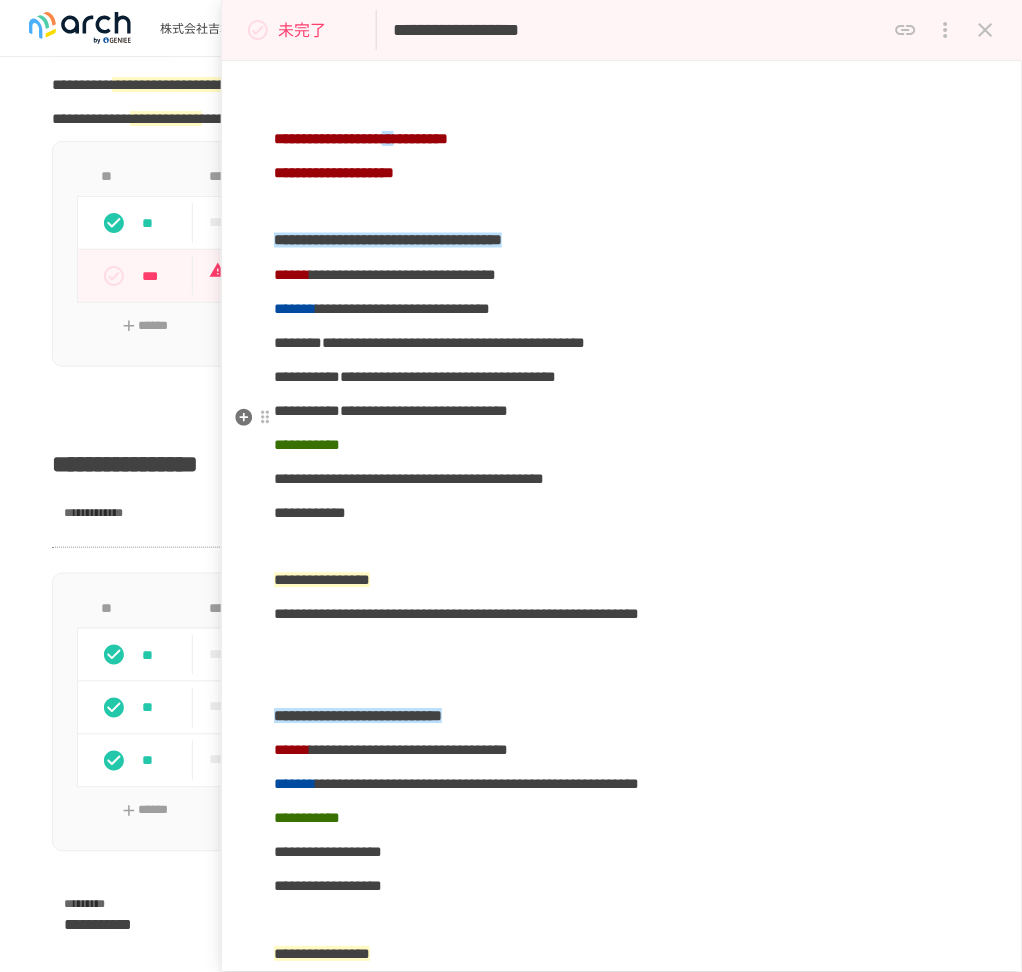 scroll, scrollTop: 1466, scrollLeft: 0, axis: vertical 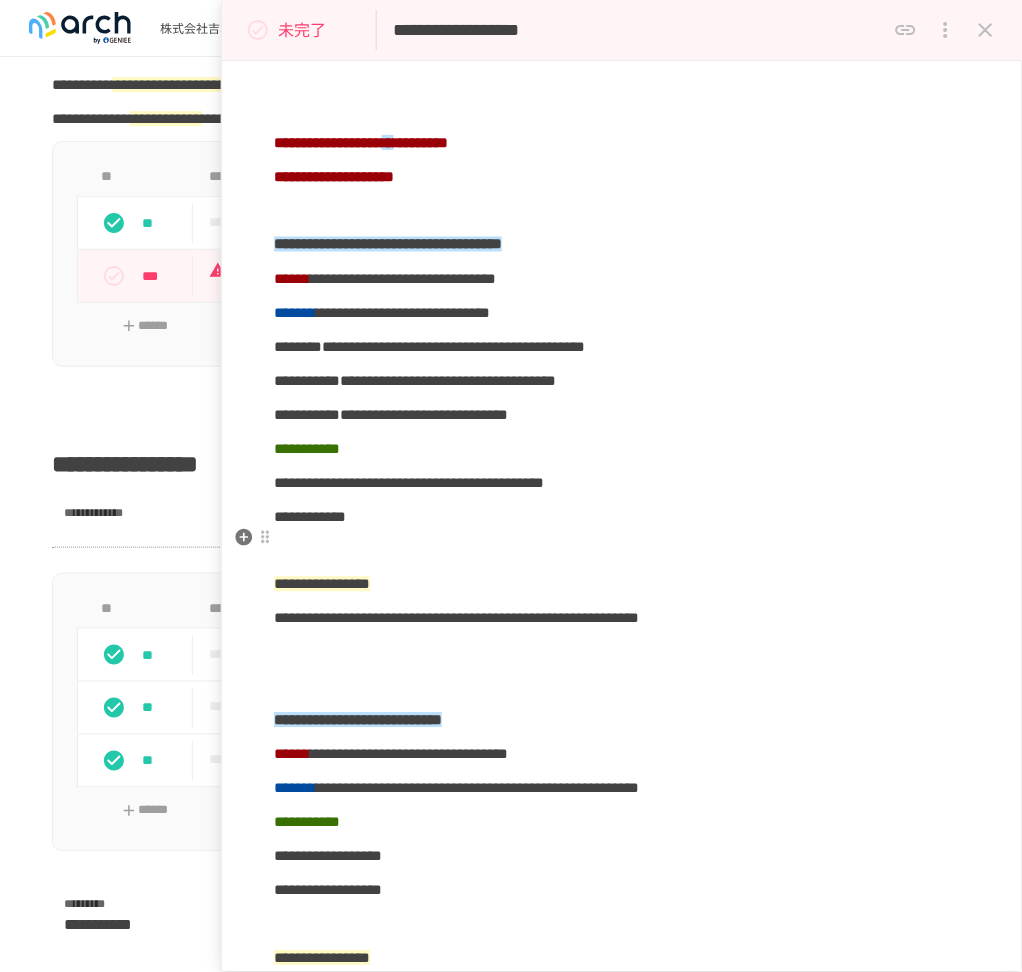 click on "**********" at bounding box center (622, 415) 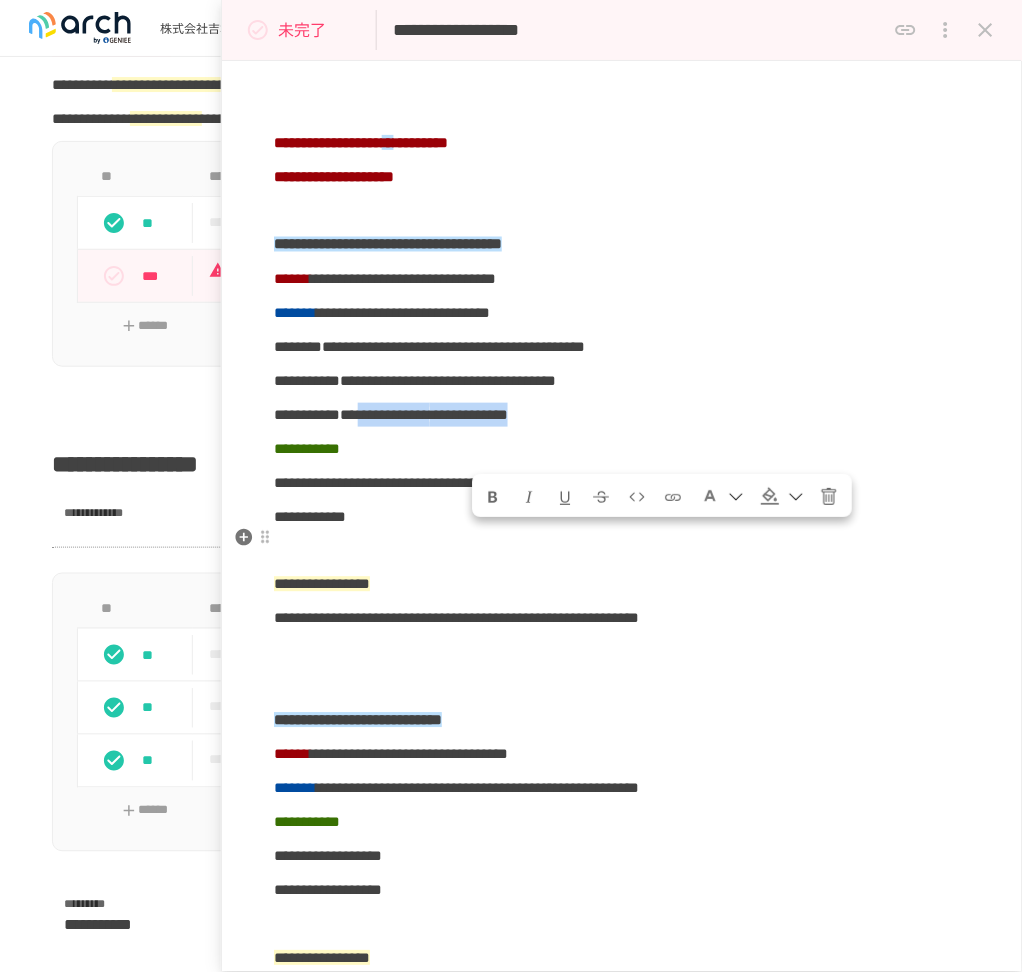 drag, startPoint x: 857, startPoint y: 540, endPoint x: 482, endPoint y: 530, distance: 375.1333 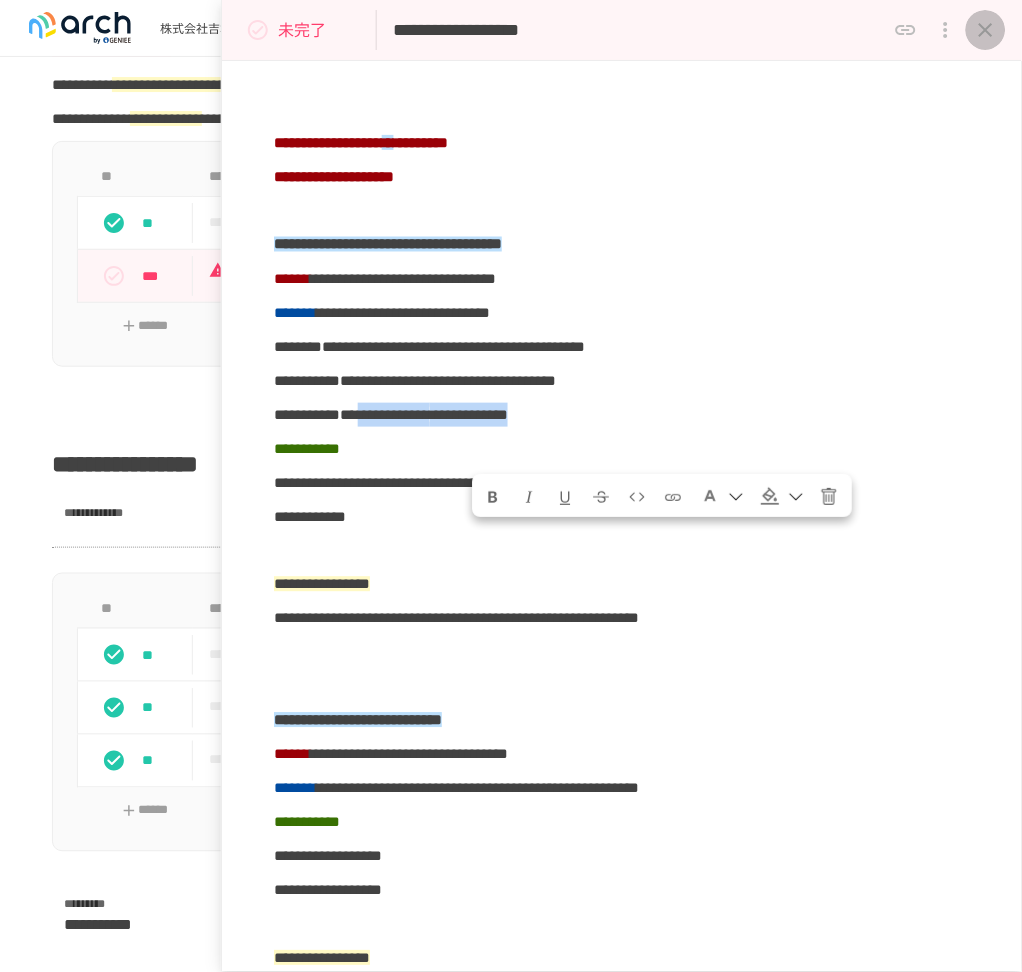 click 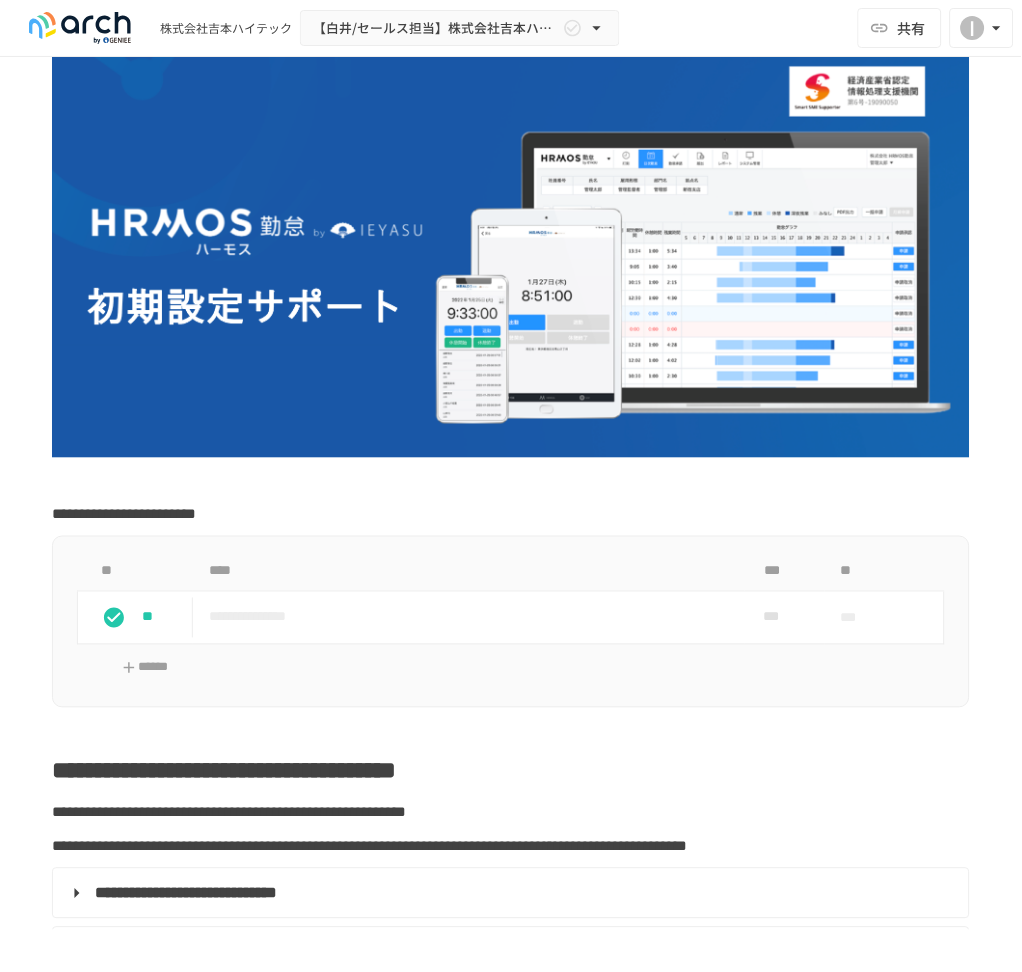 scroll, scrollTop: 0, scrollLeft: 0, axis: both 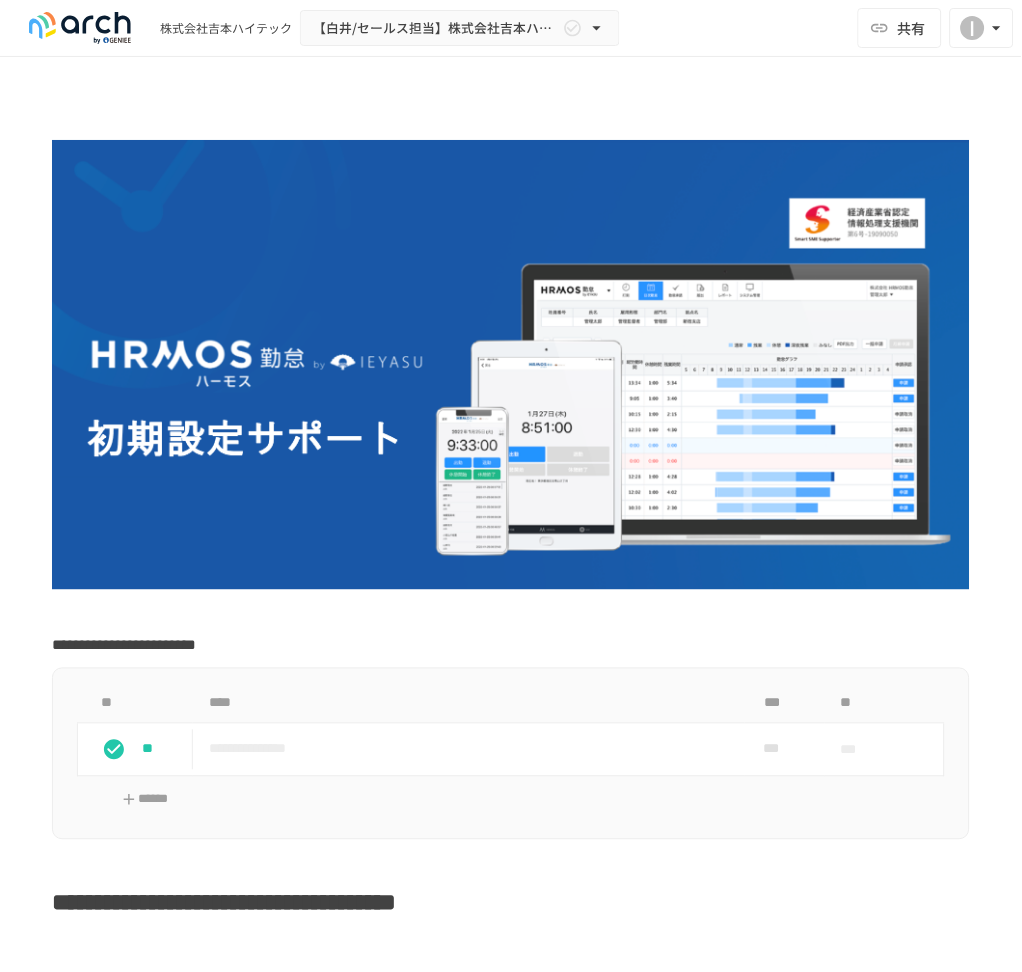 click on "**********" at bounding box center [511, 4077] 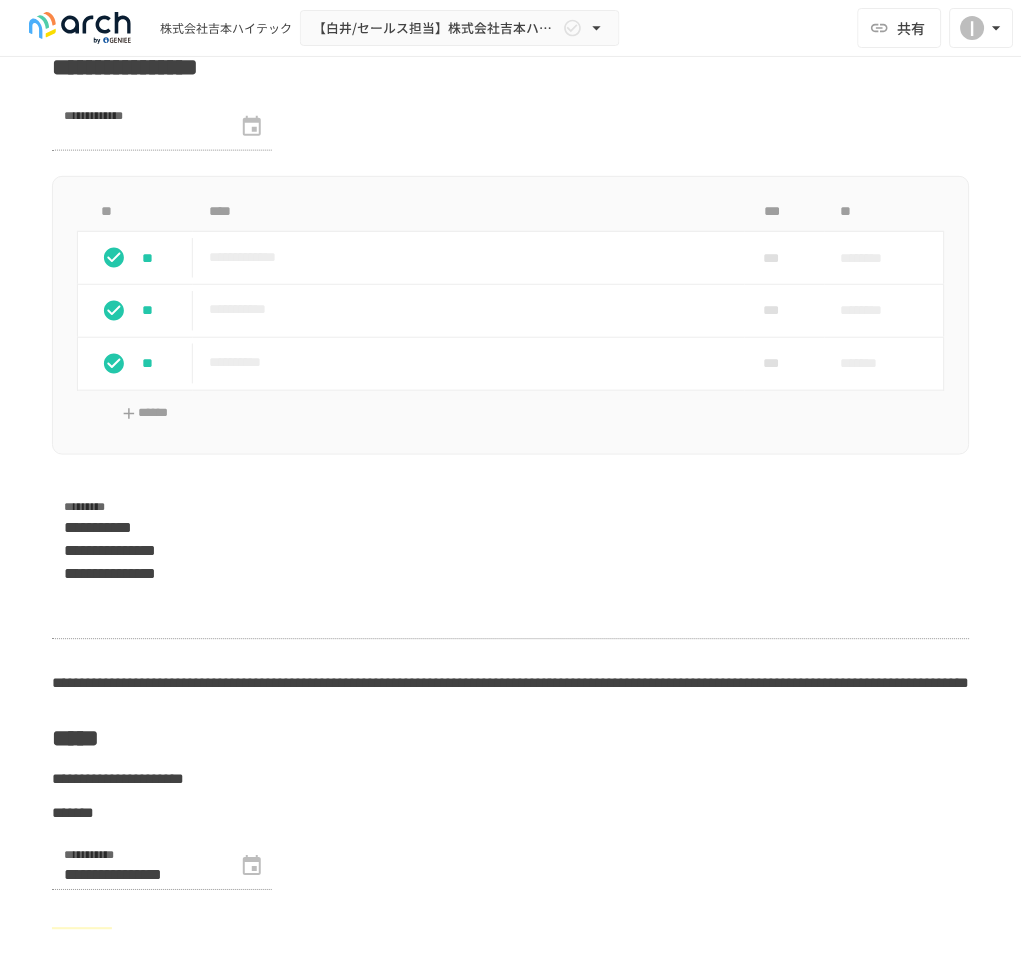 scroll, scrollTop: 3600, scrollLeft: 0, axis: vertical 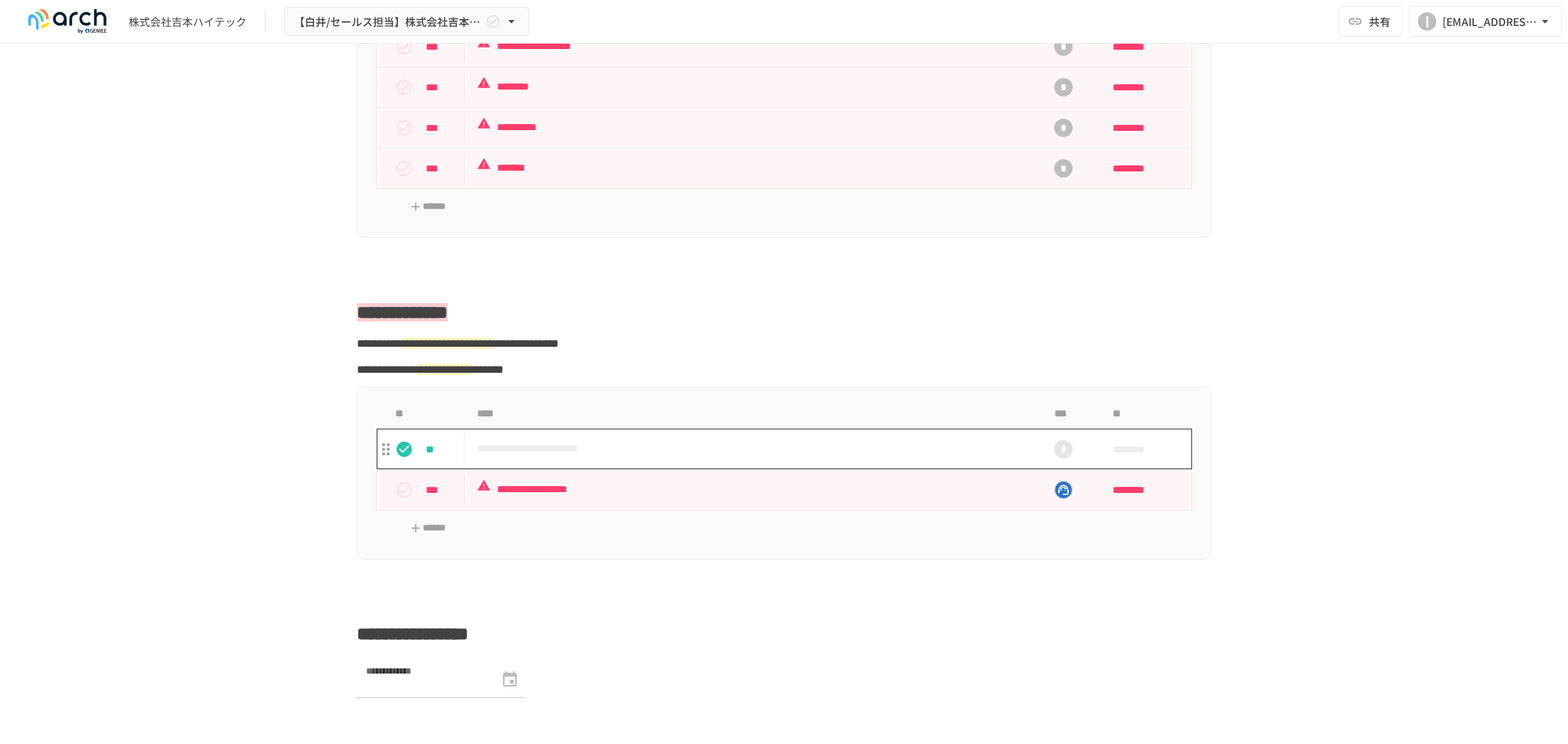 click on "**********" at bounding box center (751, 449) 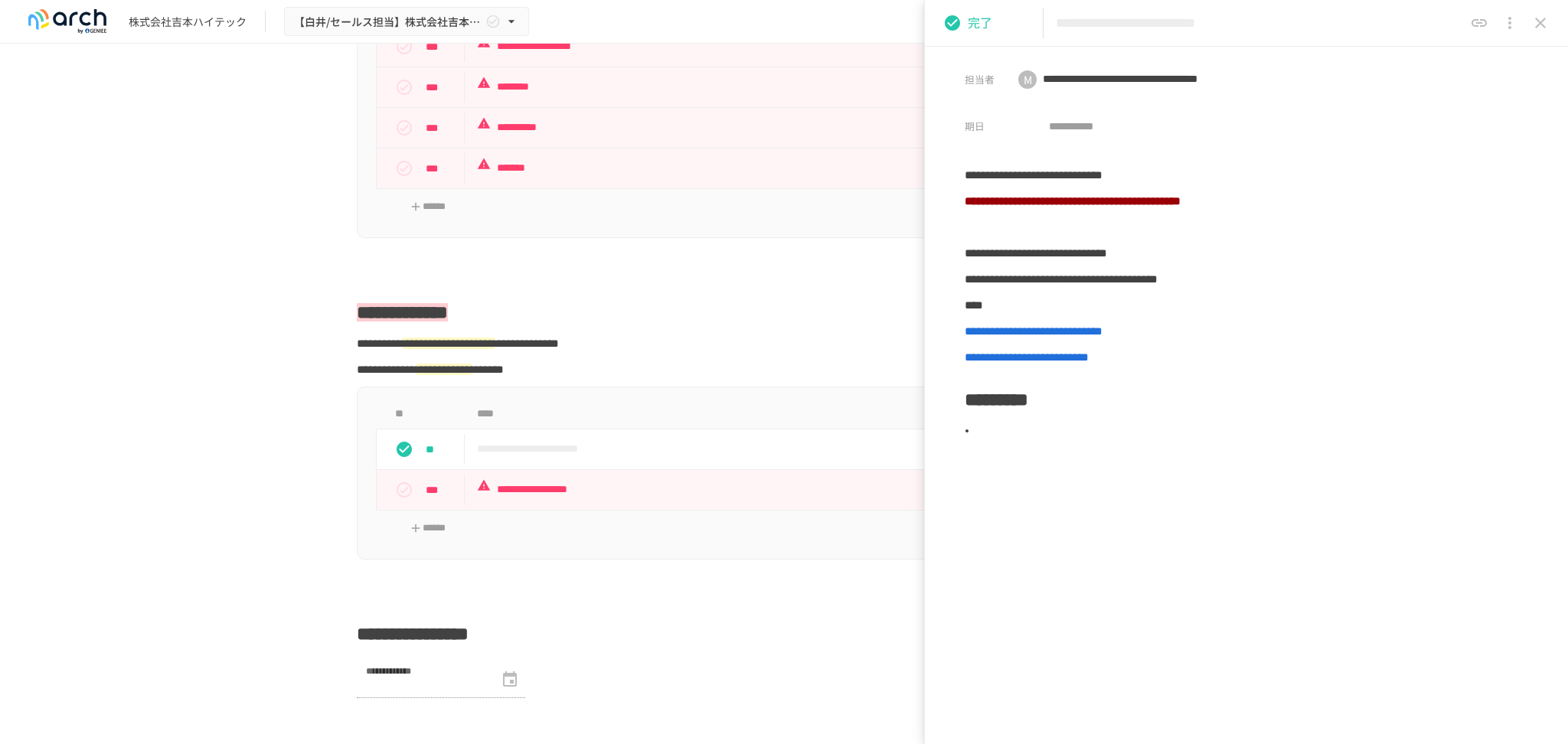 click on "**********" at bounding box center [784, 377] 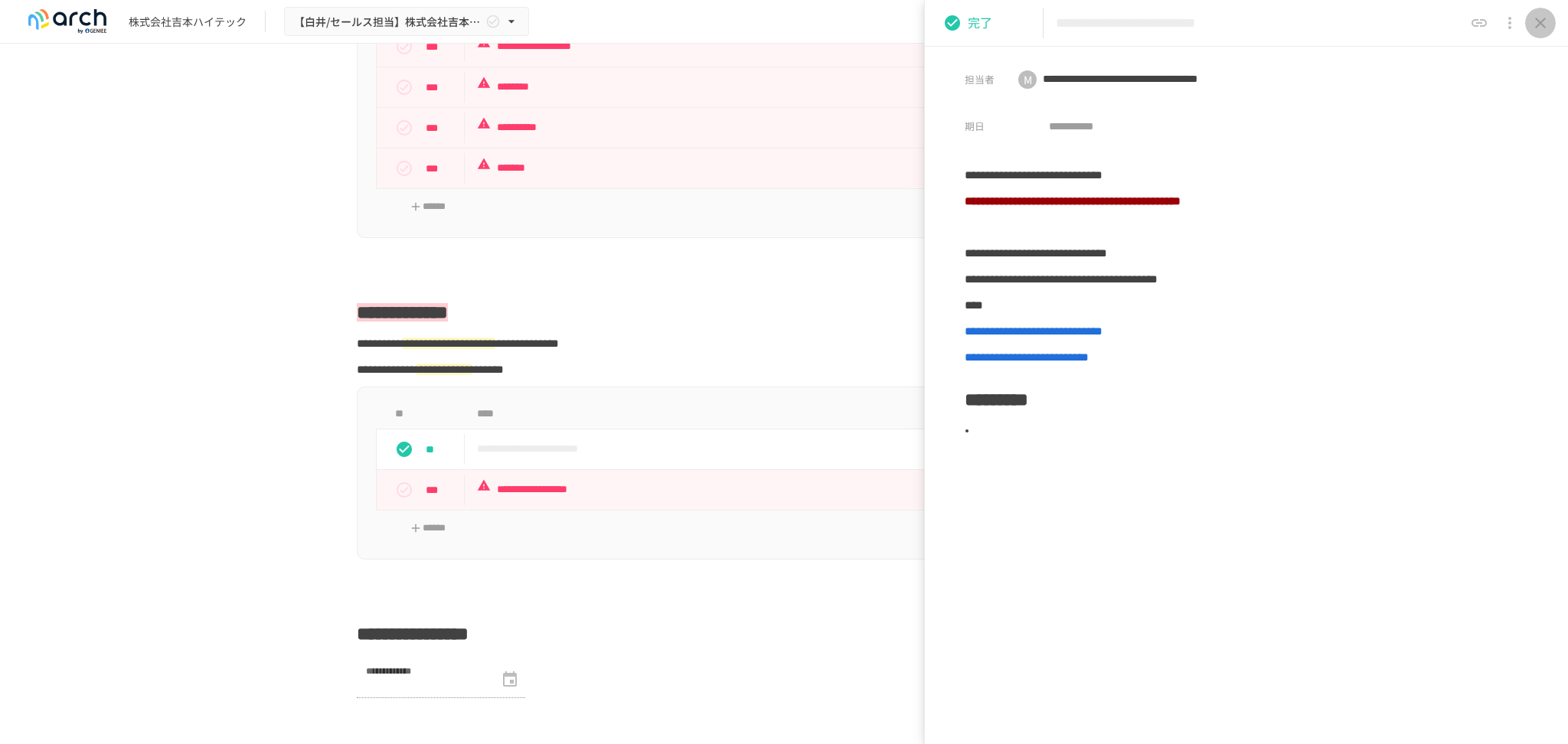 click 